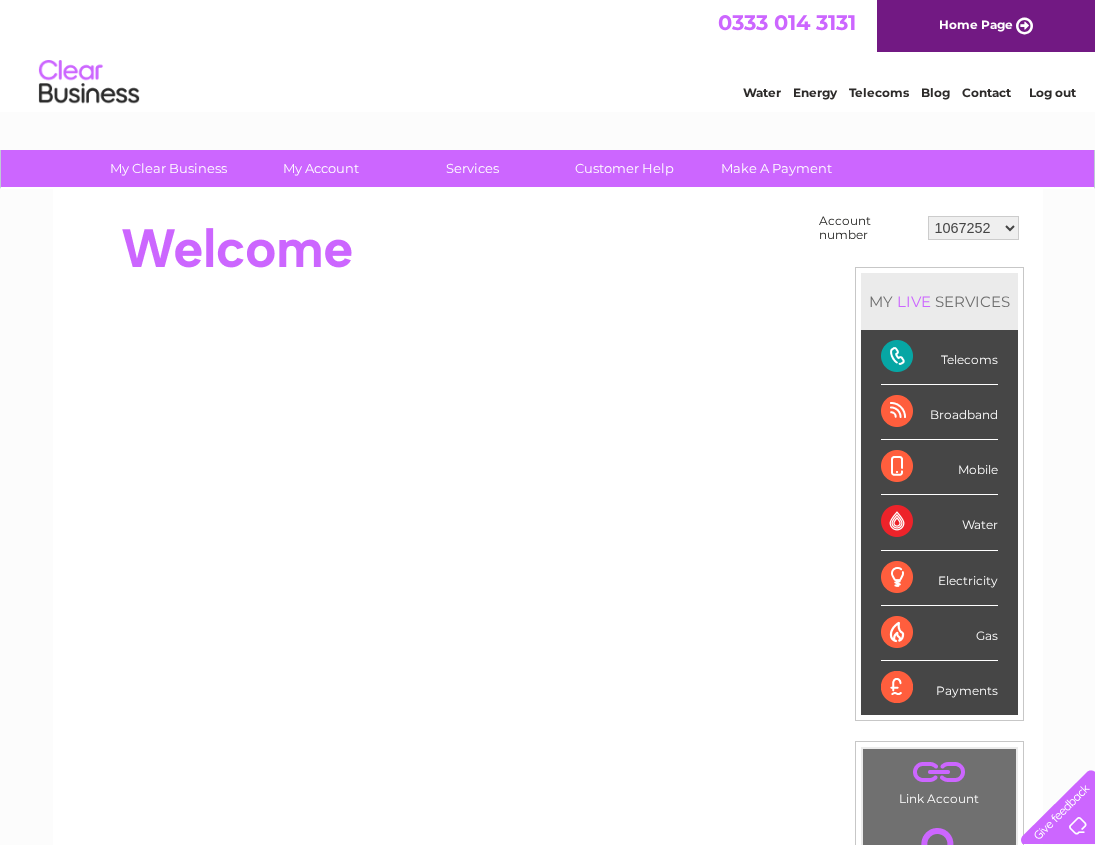 scroll, scrollTop: 0, scrollLeft: 0, axis: both 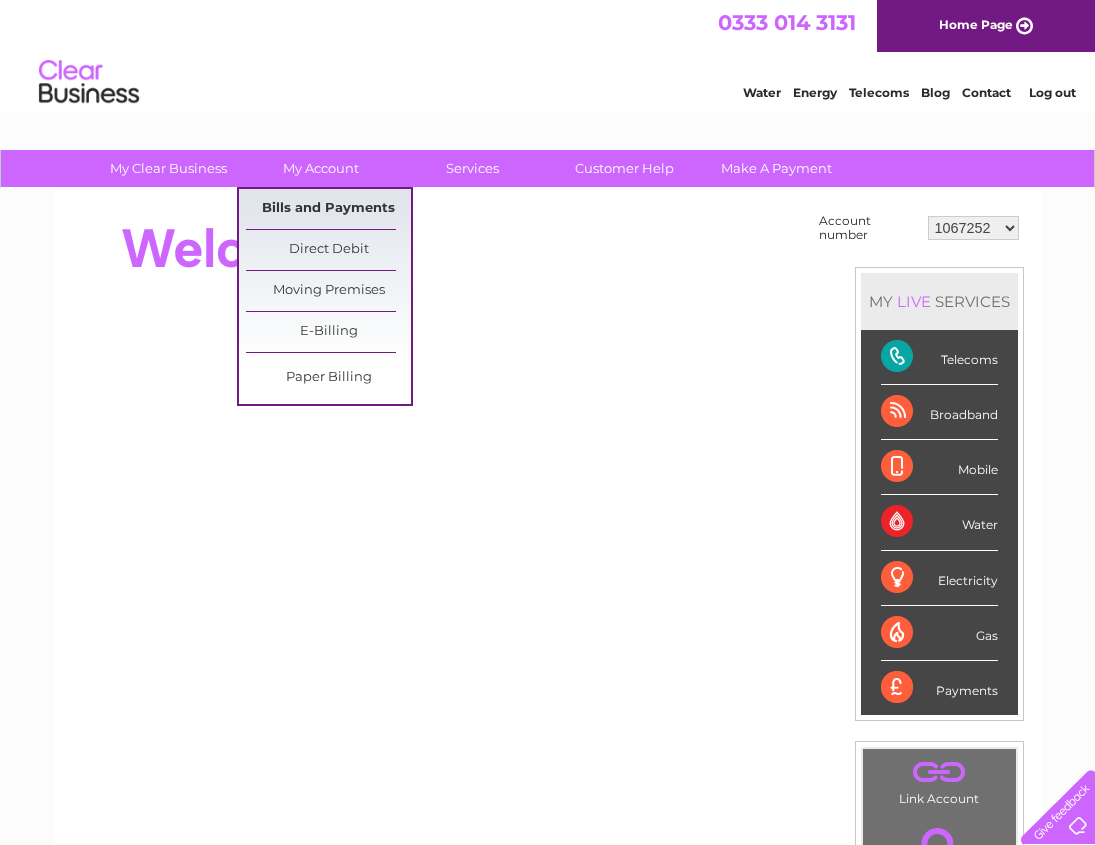 click on "Bills and Payments" at bounding box center [328, 209] 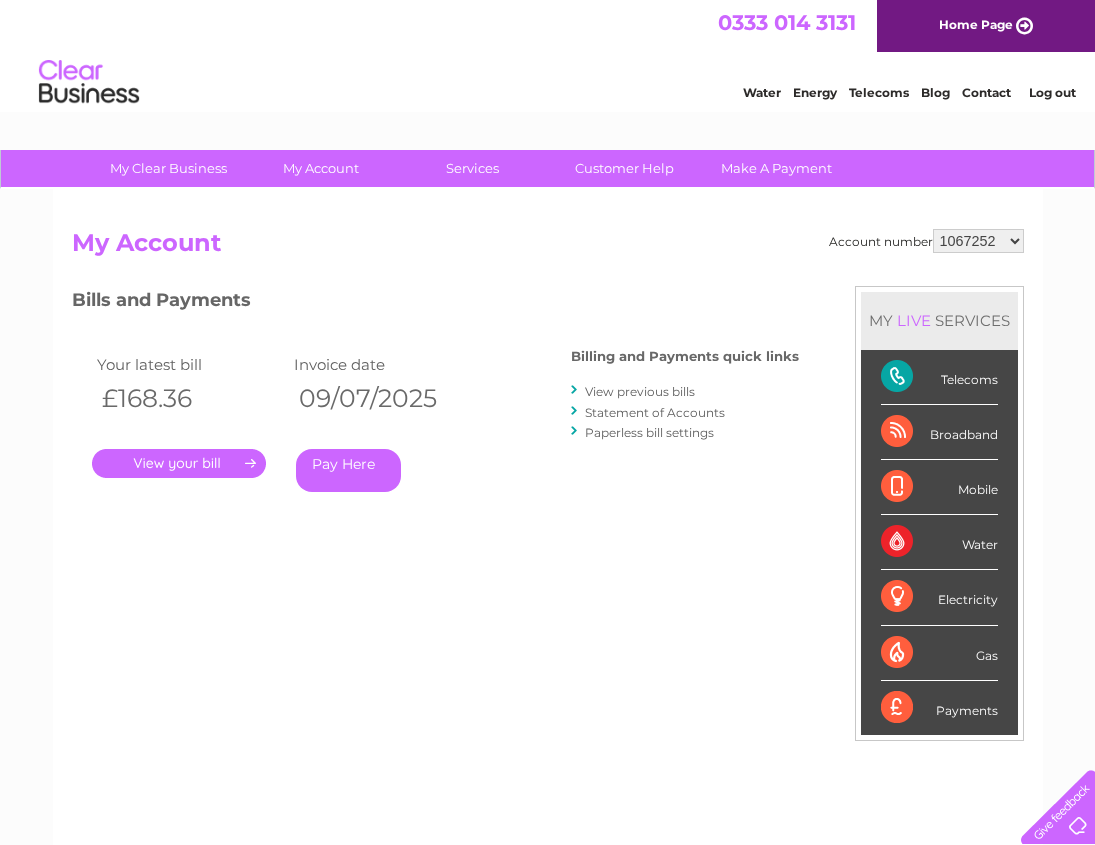 scroll, scrollTop: 0, scrollLeft: 0, axis: both 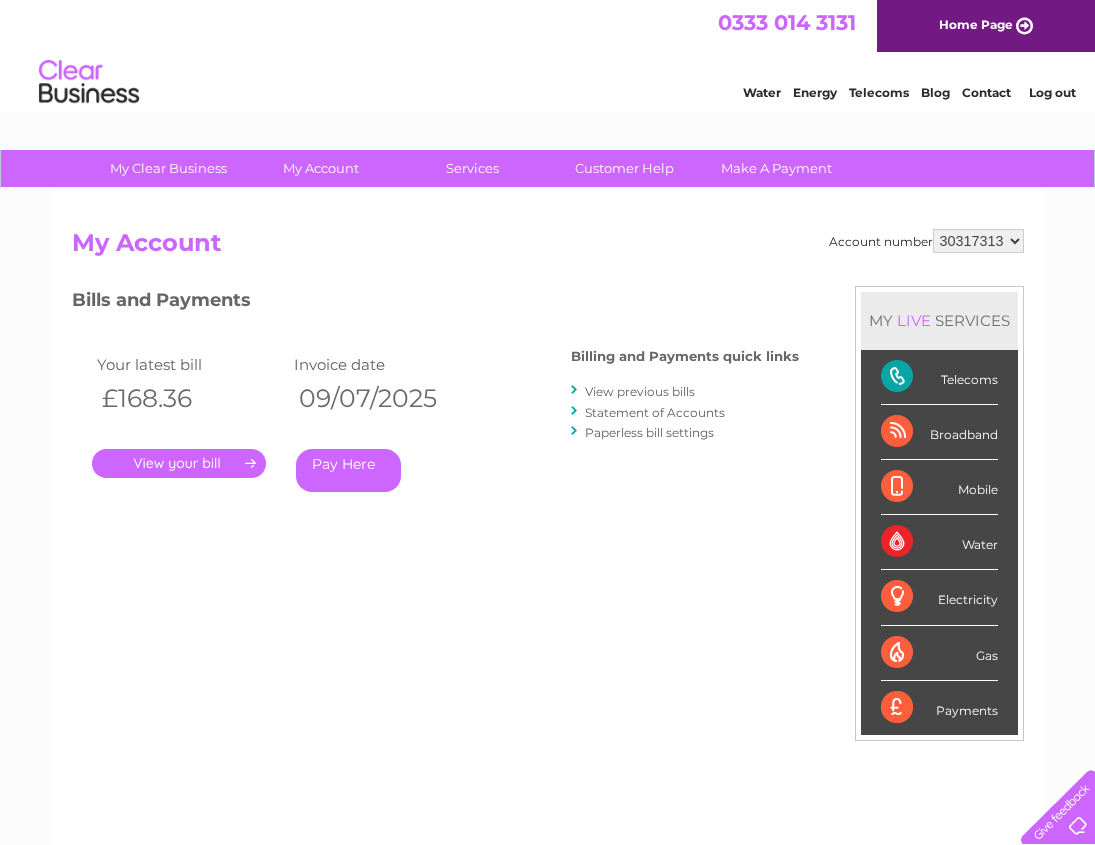 click on "1067252
30317313" at bounding box center [978, 241] 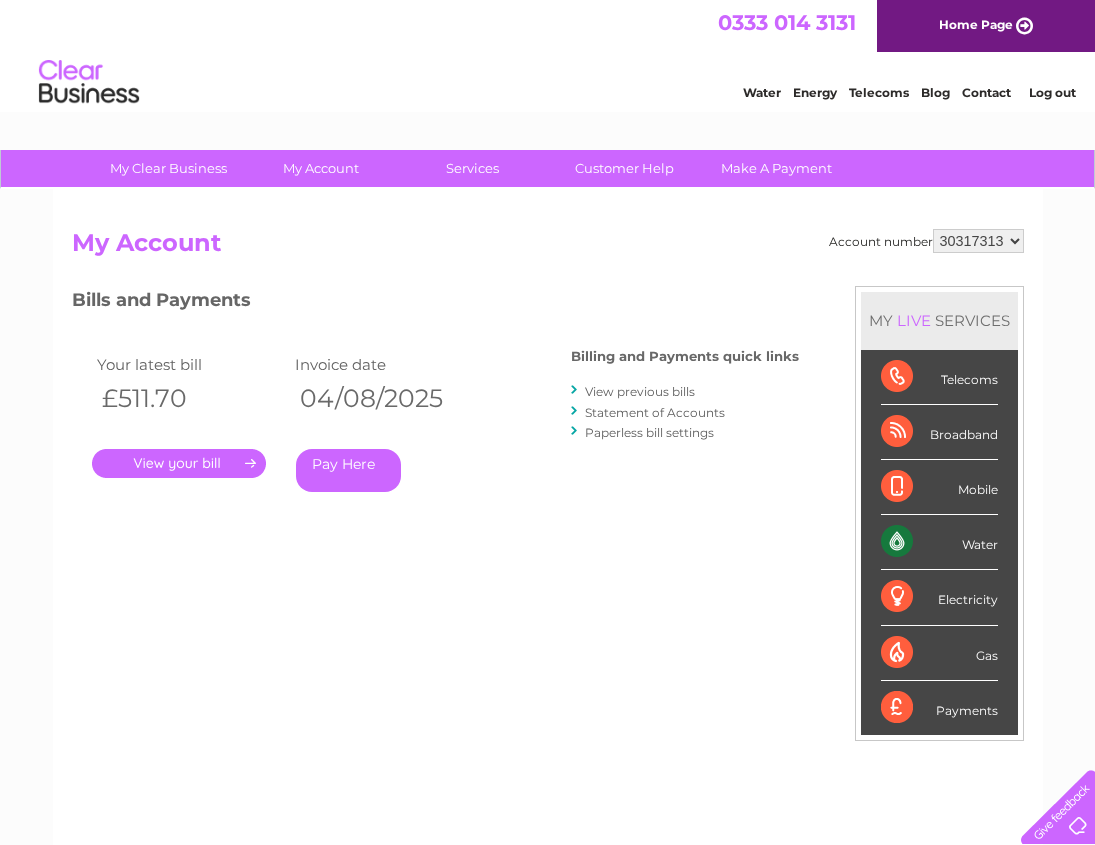 scroll, scrollTop: 0, scrollLeft: 0, axis: both 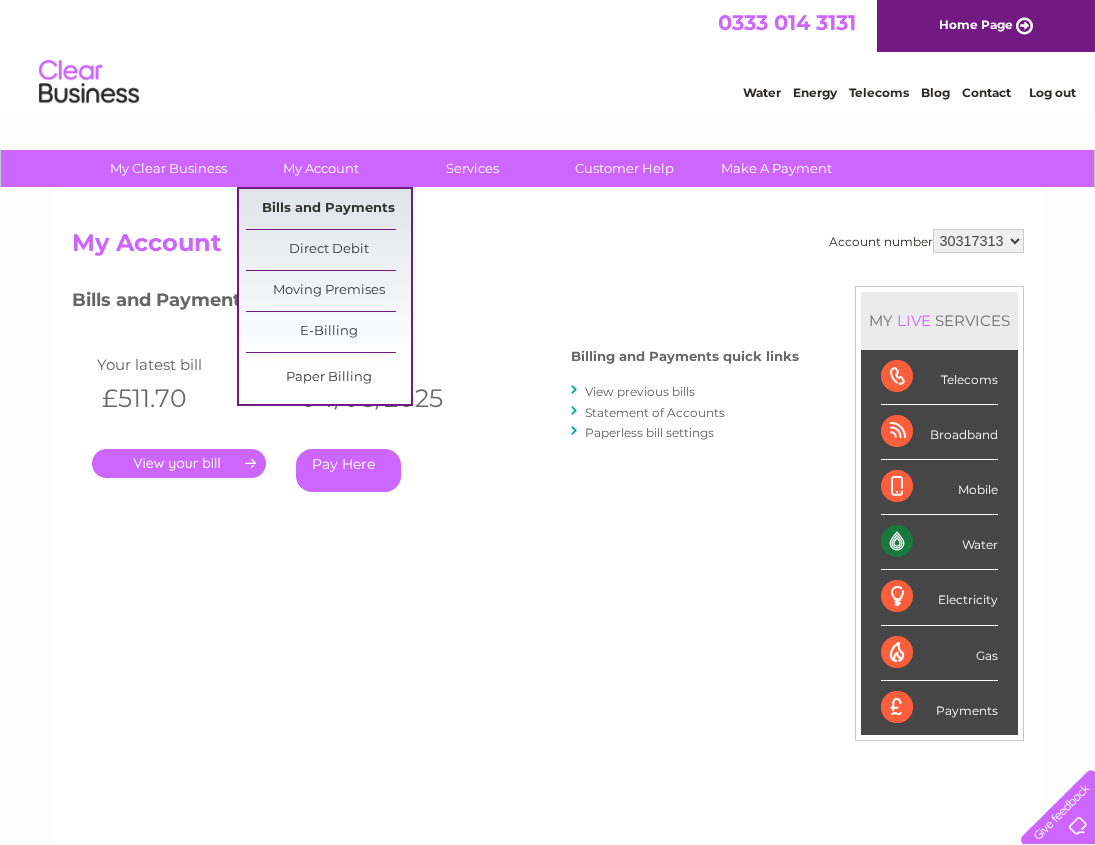 click on "Bills and Payments" at bounding box center (328, 209) 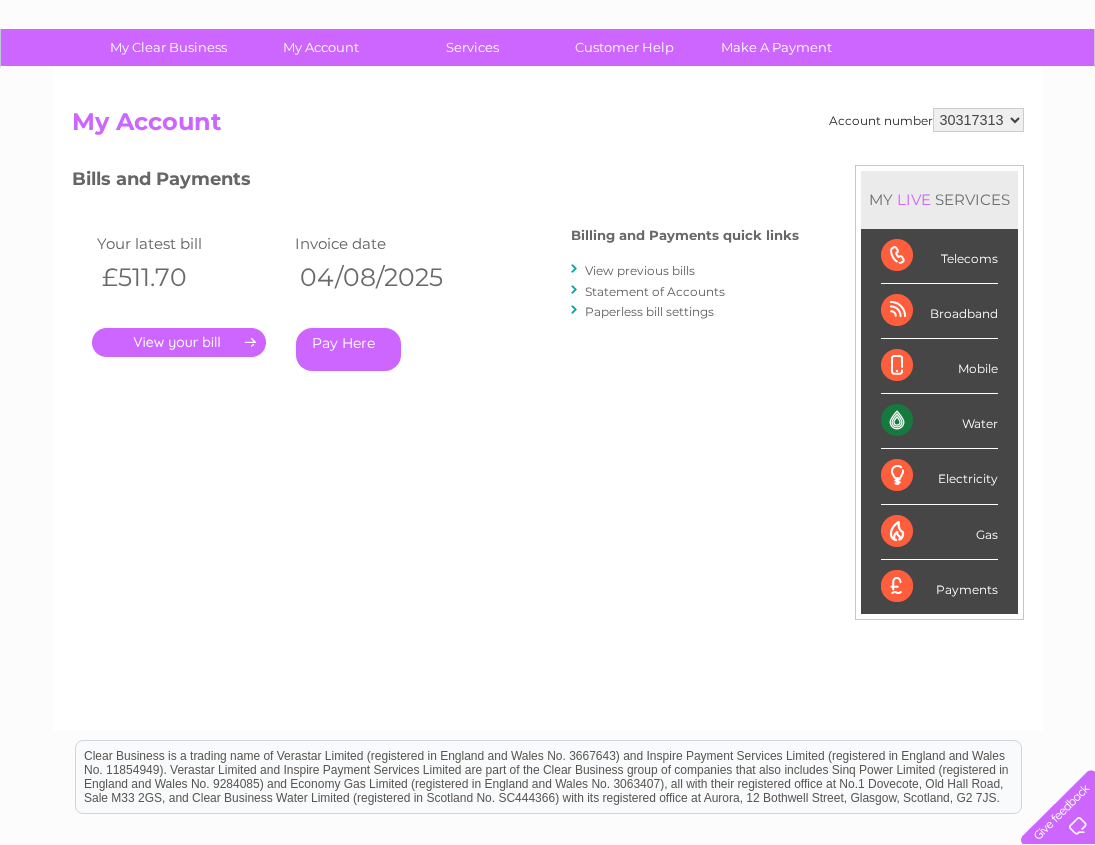 scroll, scrollTop: 0, scrollLeft: 0, axis: both 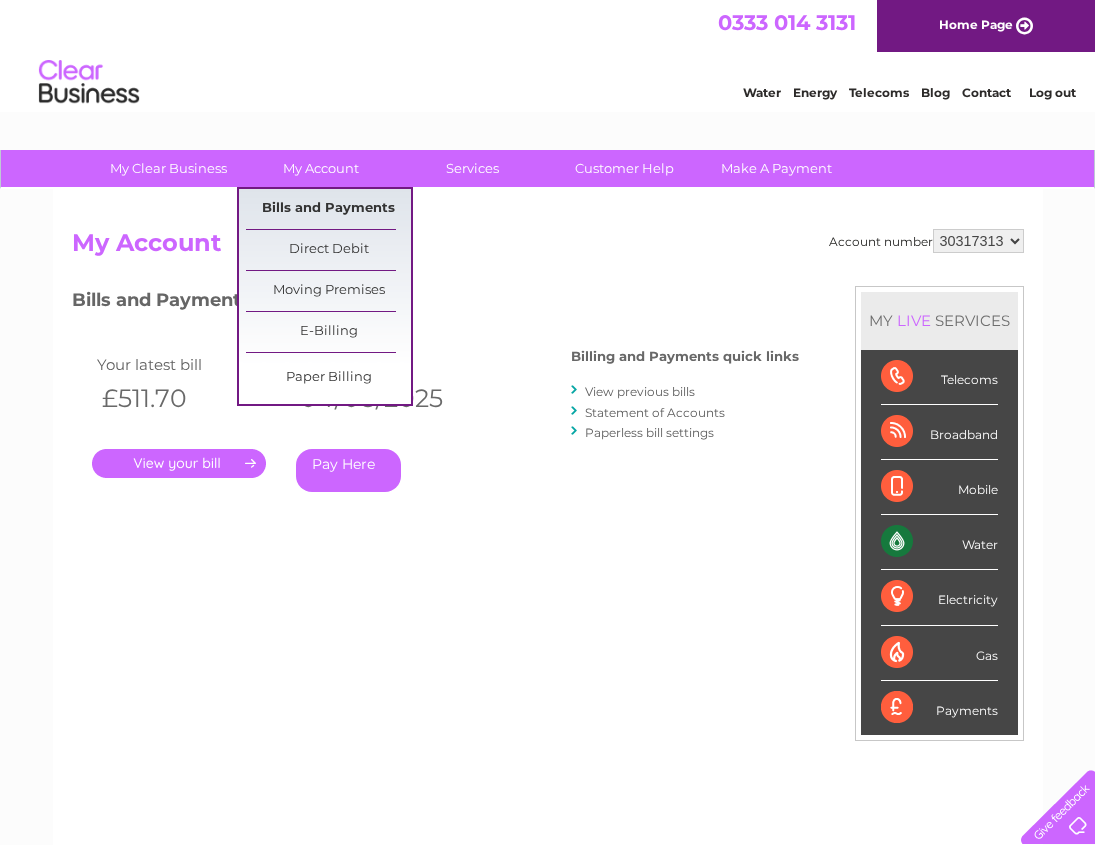 click on "Bills and Payments" at bounding box center (328, 209) 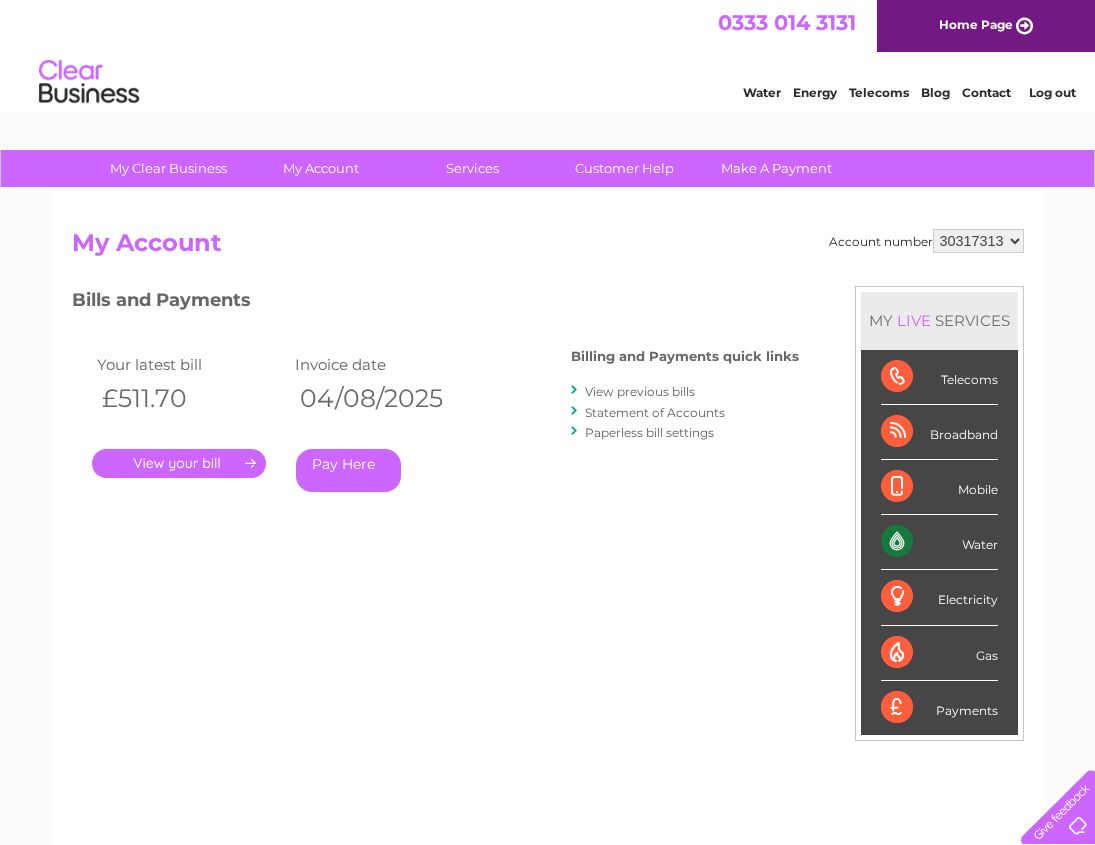 click on "." at bounding box center [179, 463] 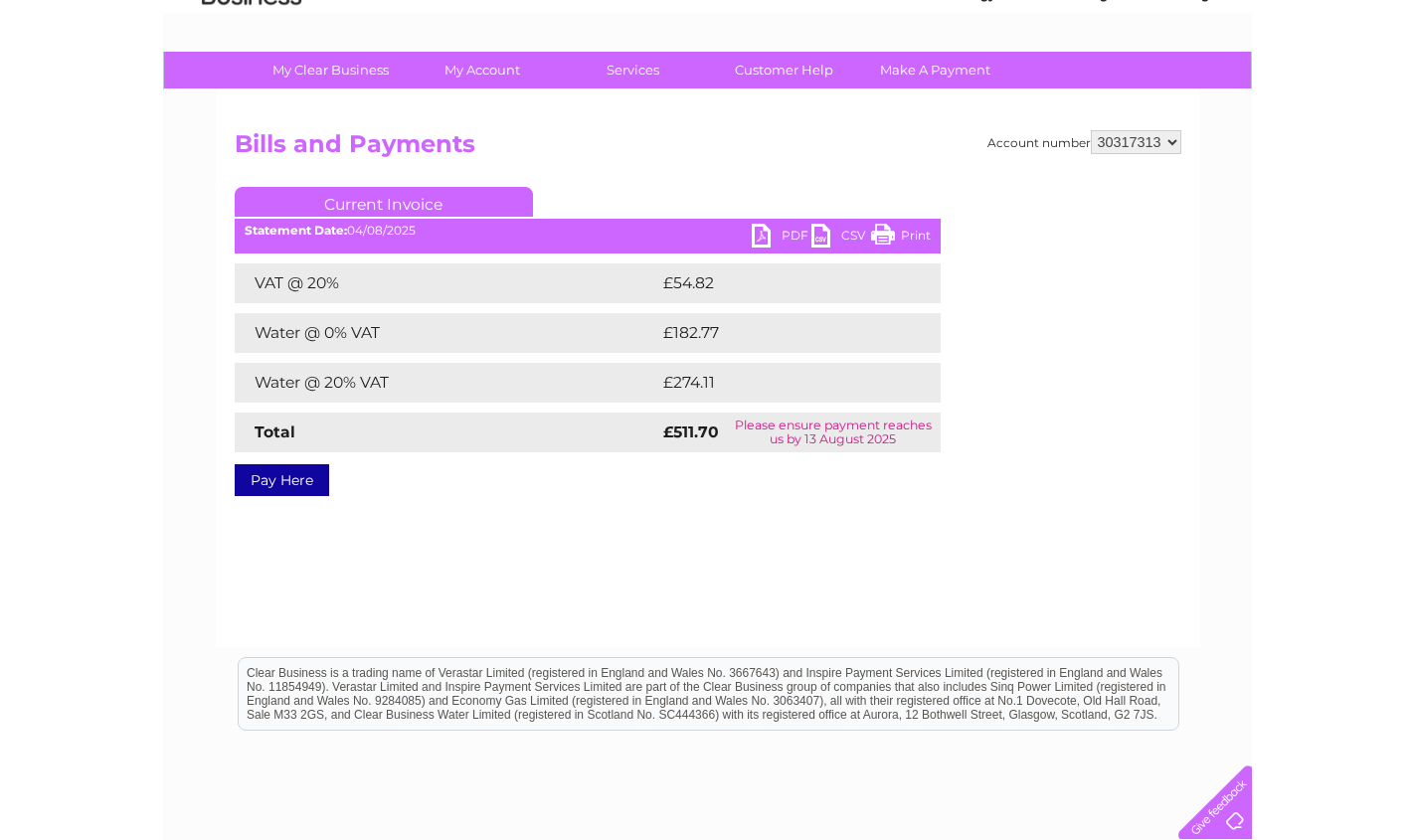 scroll, scrollTop: 0, scrollLeft: 0, axis: both 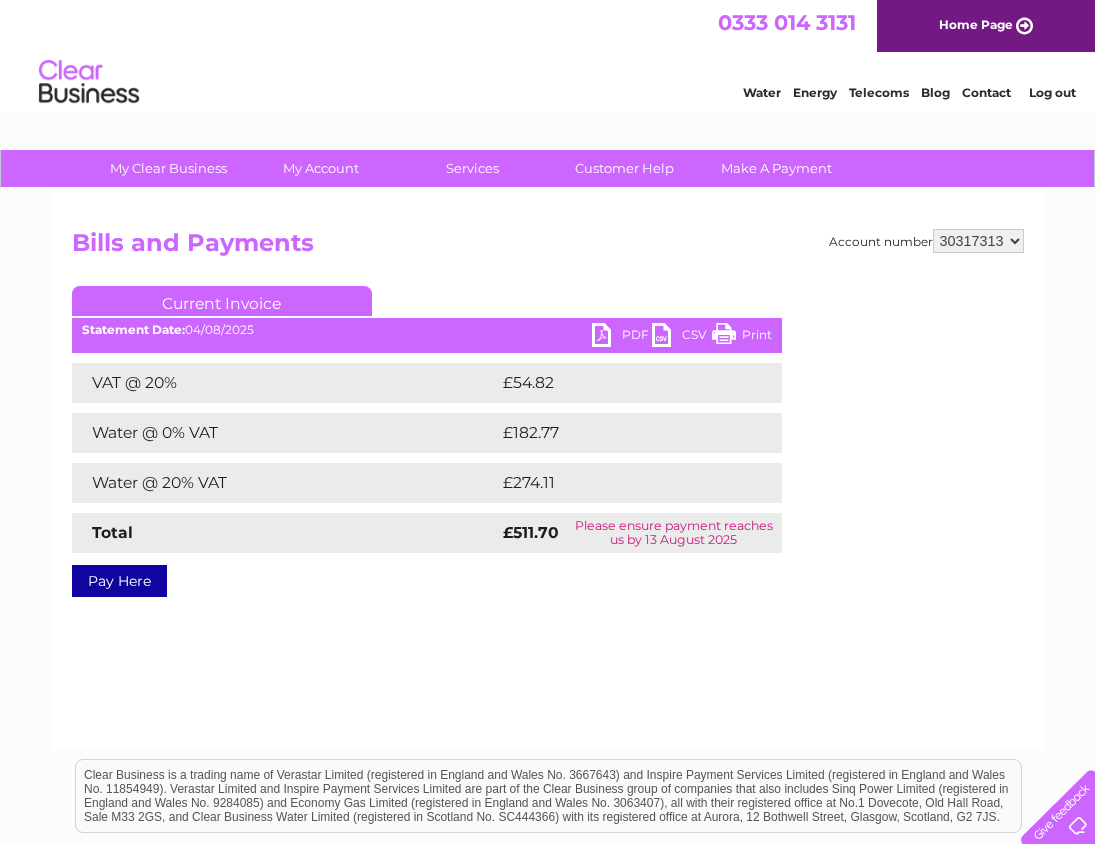 click on "PDF" at bounding box center (622, 337) 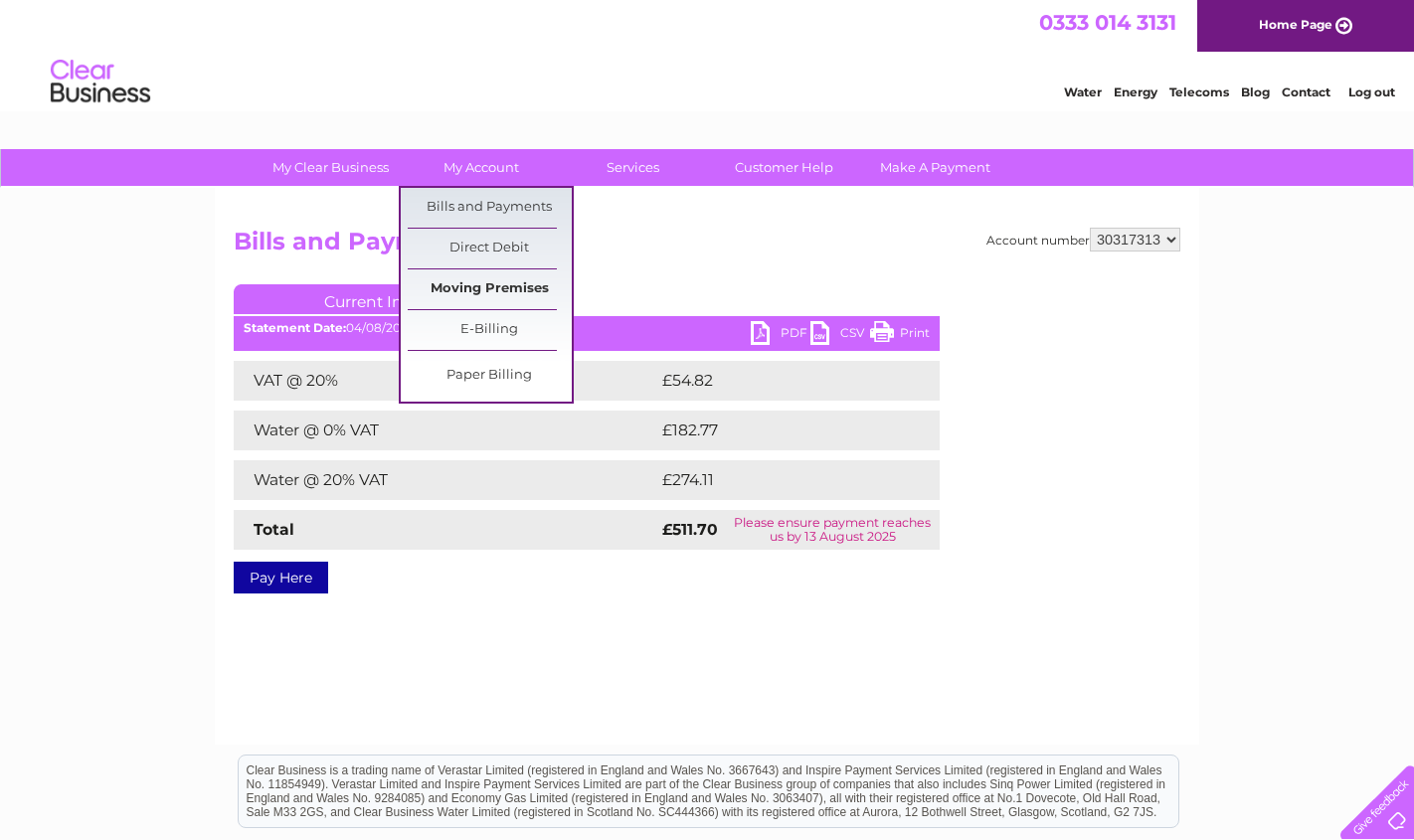click on "Moving Premises" at bounding box center [489, 289] 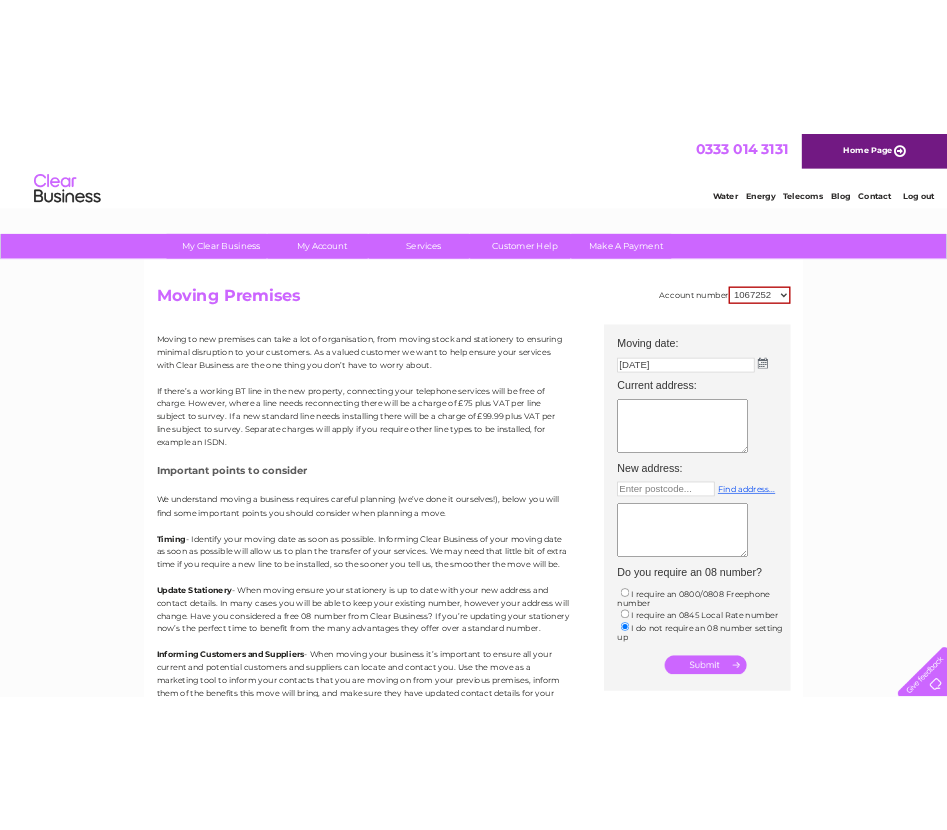 scroll, scrollTop: 0, scrollLeft: 0, axis: both 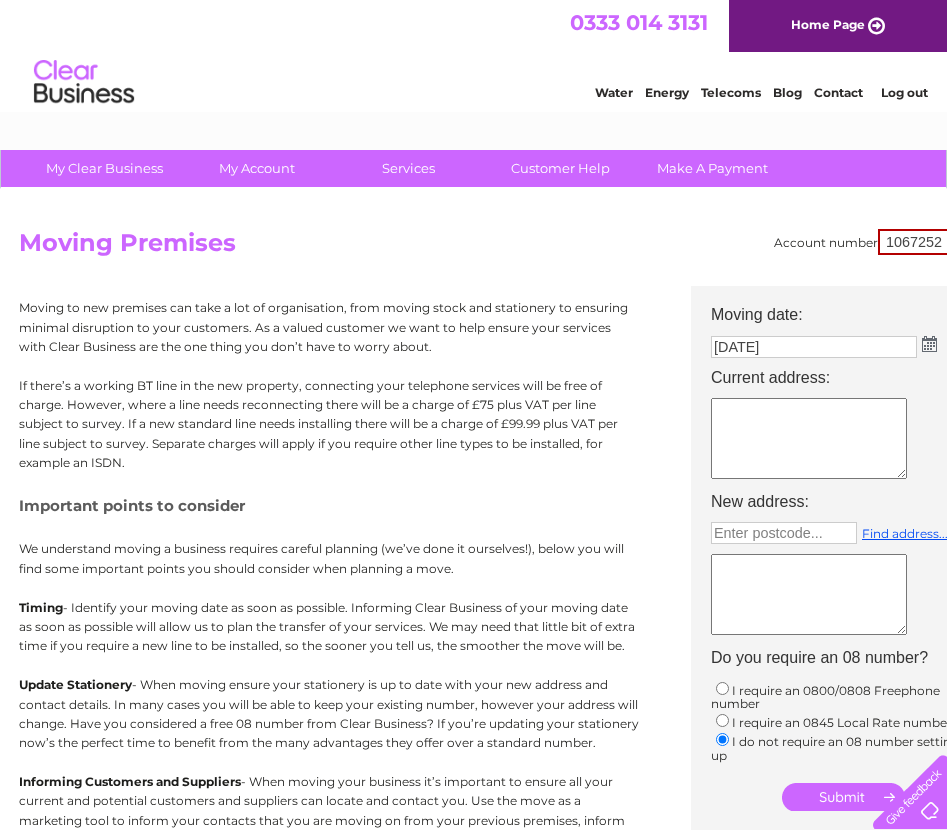 click on "1067252
30317313" at bounding box center (924, 242) 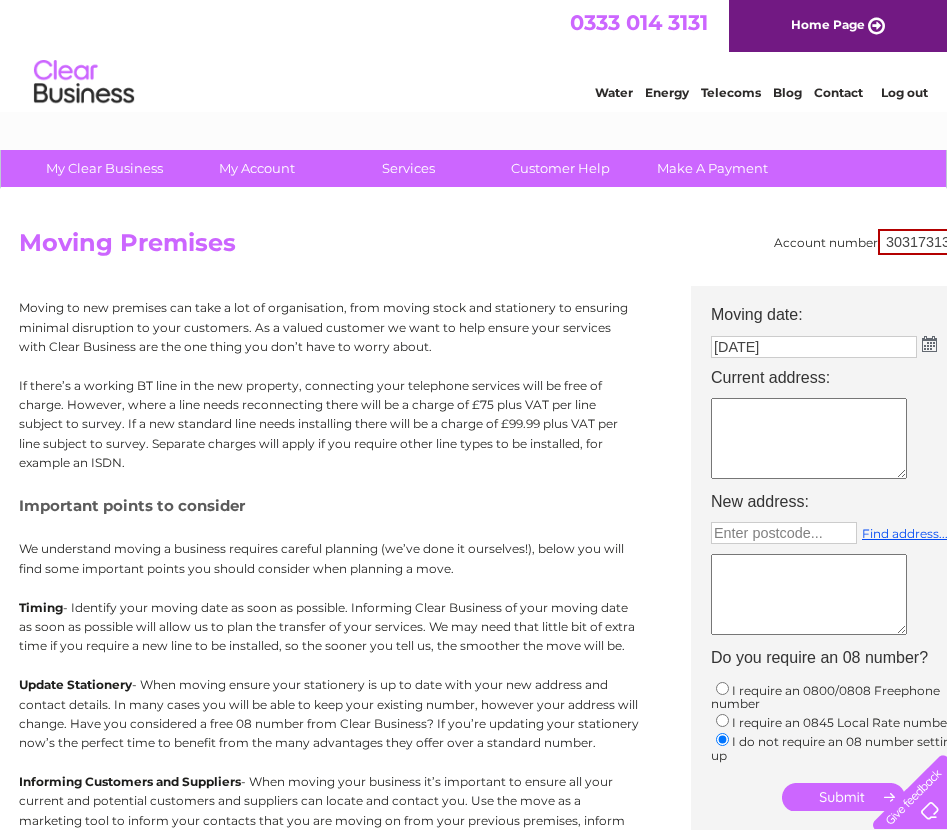 click on "1067252
30317313" at bounding box center (924, 242) 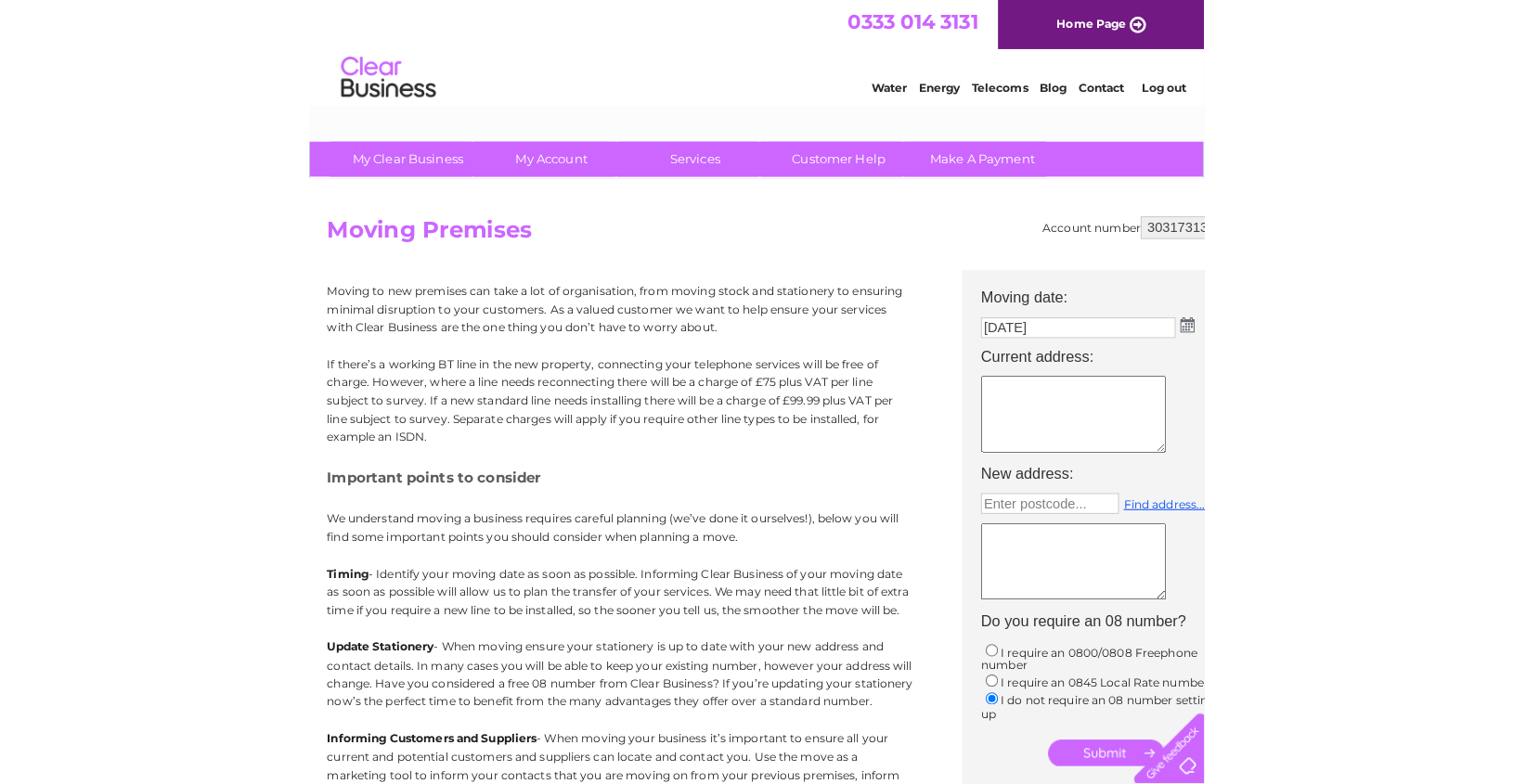 scroll, scrollTop: 0, scrollLeft: 0, axis: both 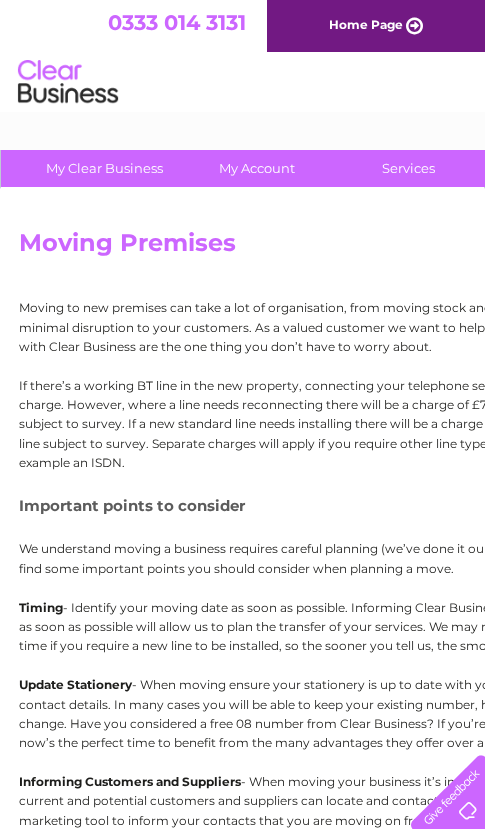 click on "My Clear Business
Login Details
My Details
My Preferences
Link Account
My Account
Bills and Payments
Direct Debit     E-Billing" at bounding box center (242, 169) 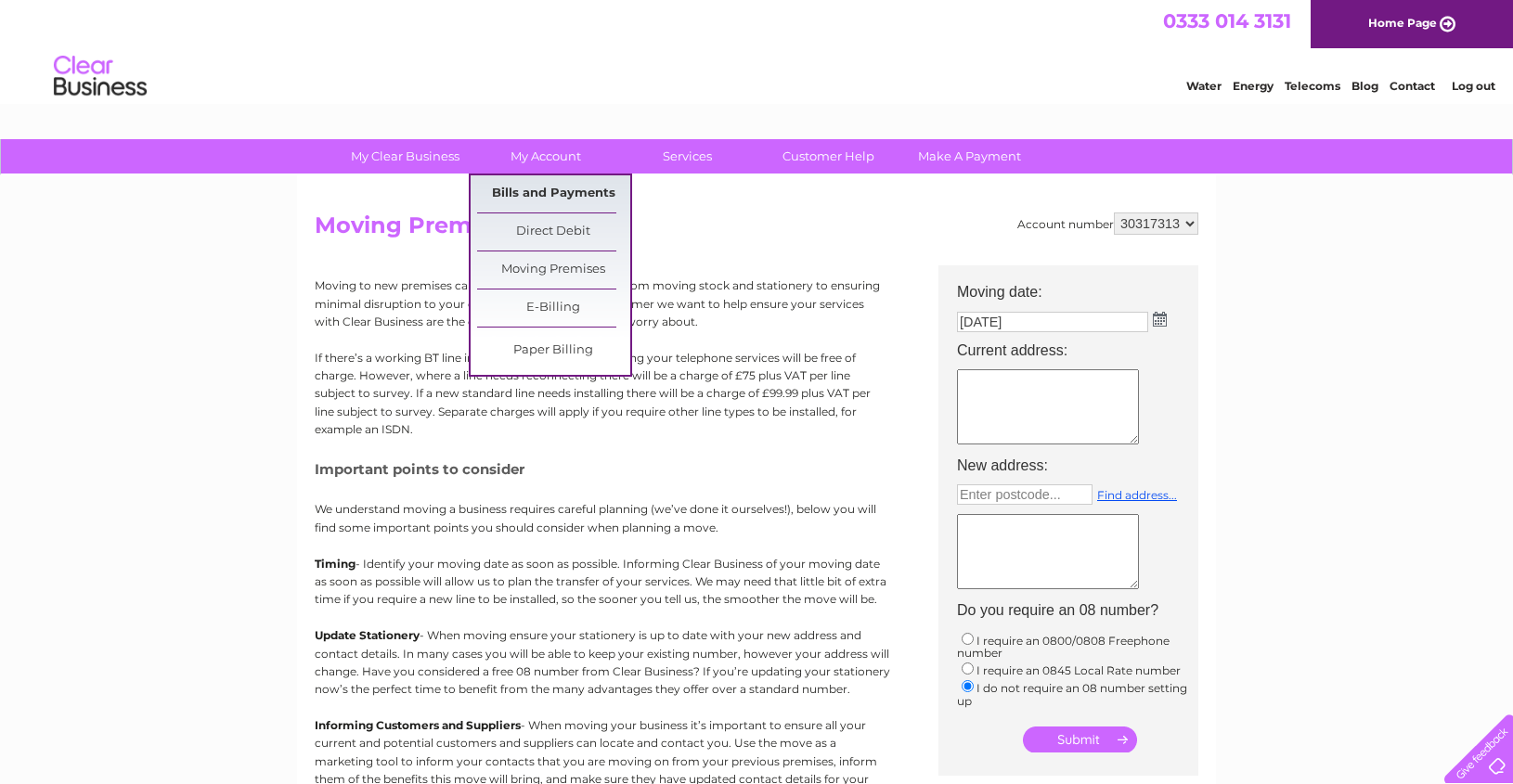 click on "Bills and Payments" at bounding box center [553, 194] 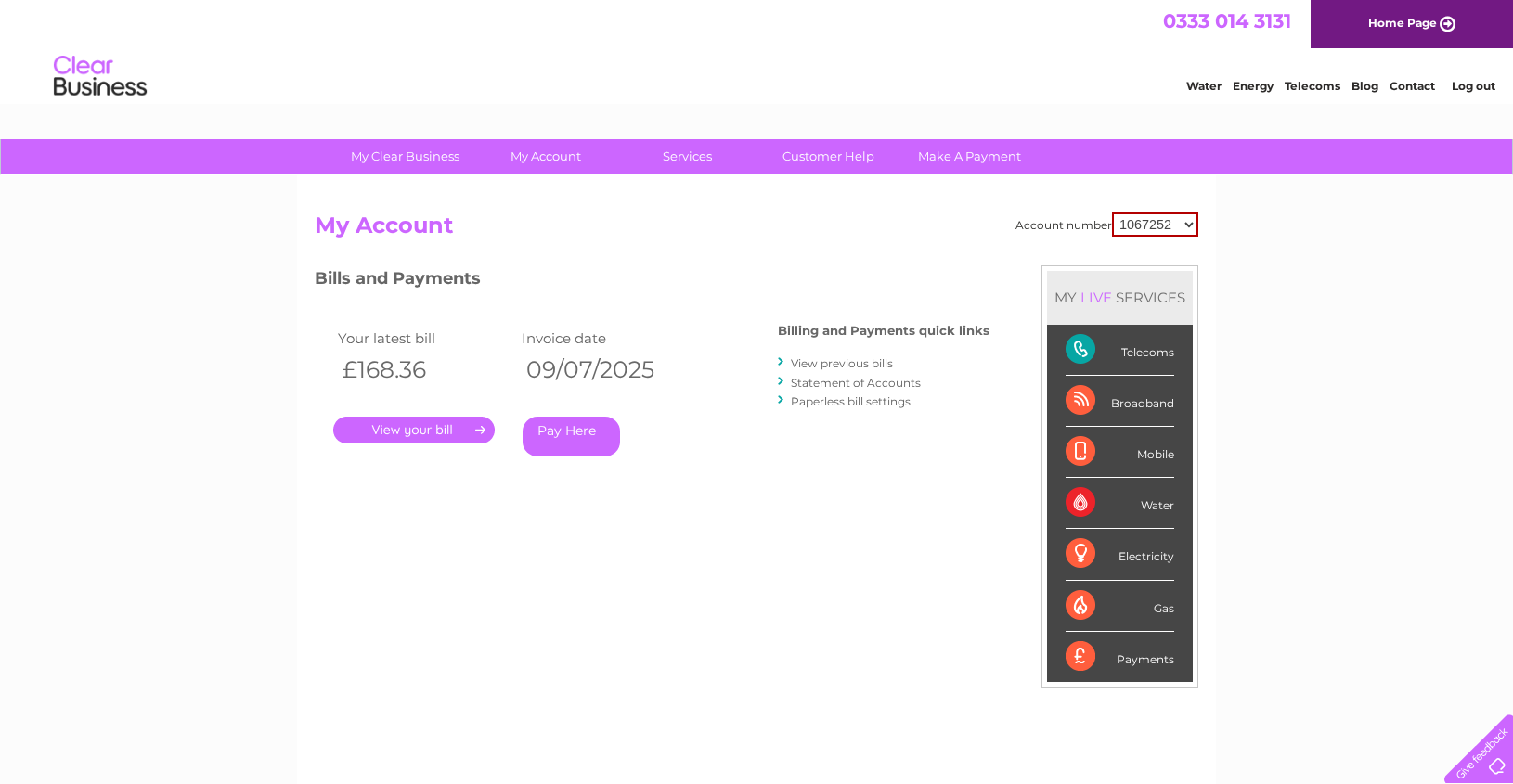 scroll, scrollTop: 0, scrollLeft: 0, axis: both 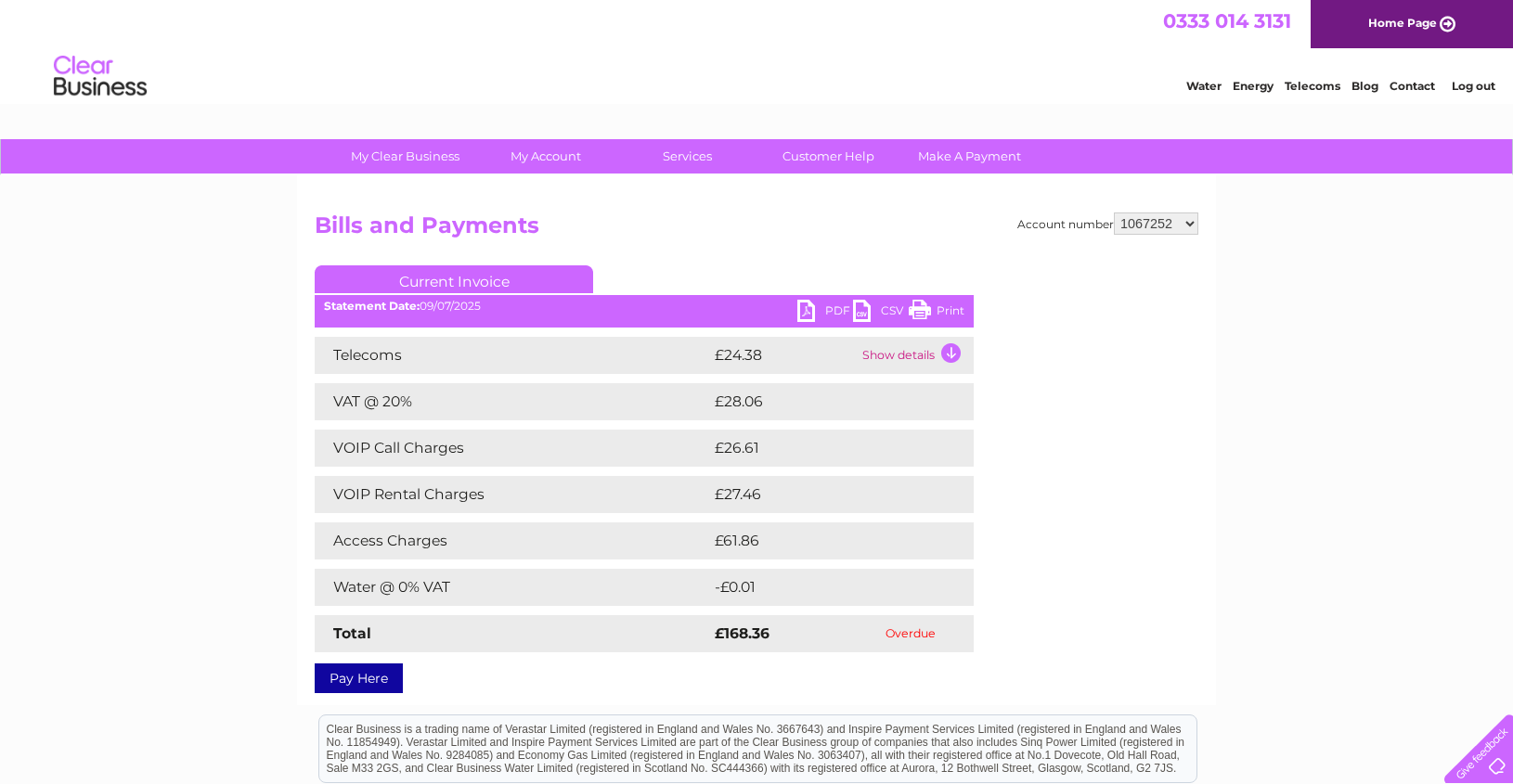 click on "PDF" at bounding box center (825, 313) 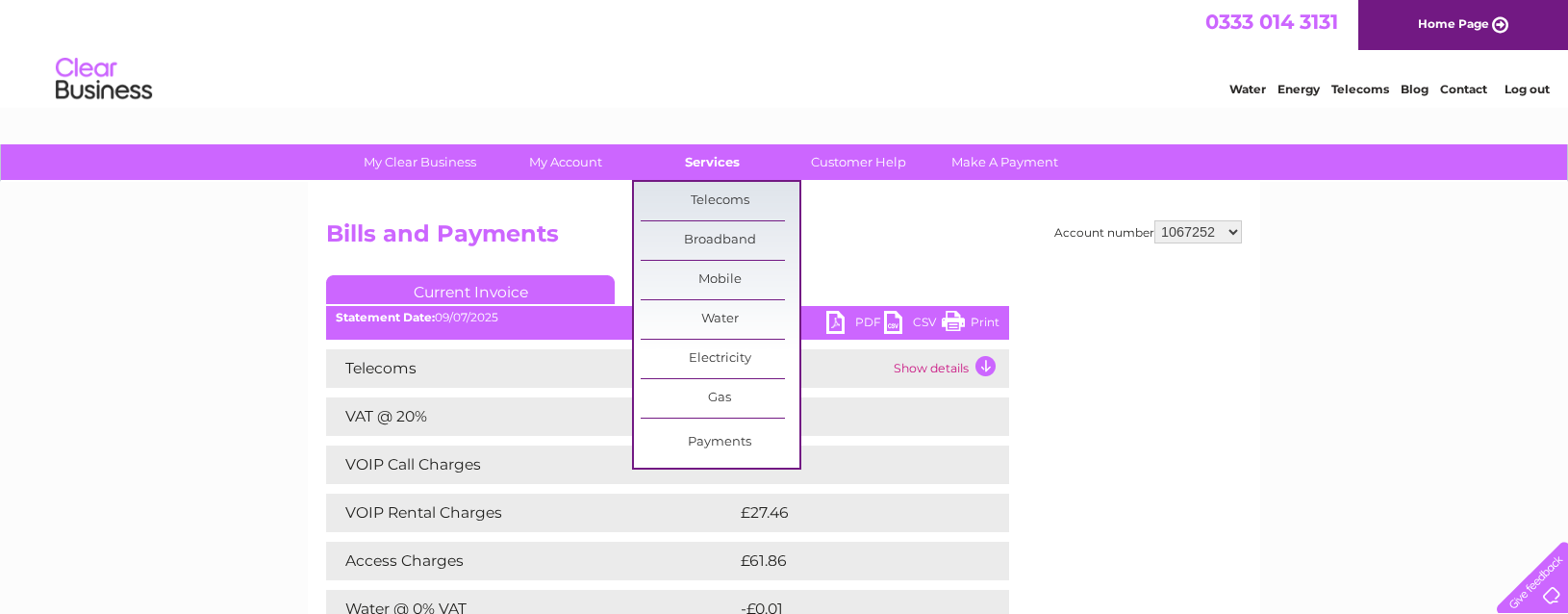 click on "Services" at bounding box center [712, 162] 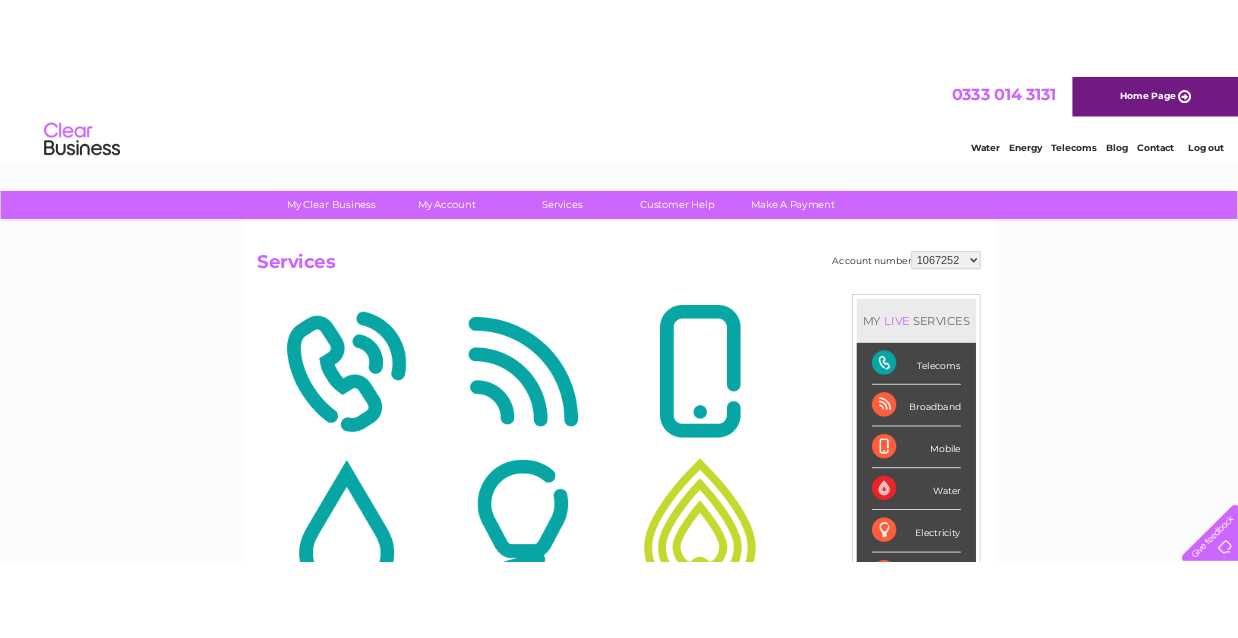 scroll, scrollTop: 0, scrollLeft: 0, axis: both 